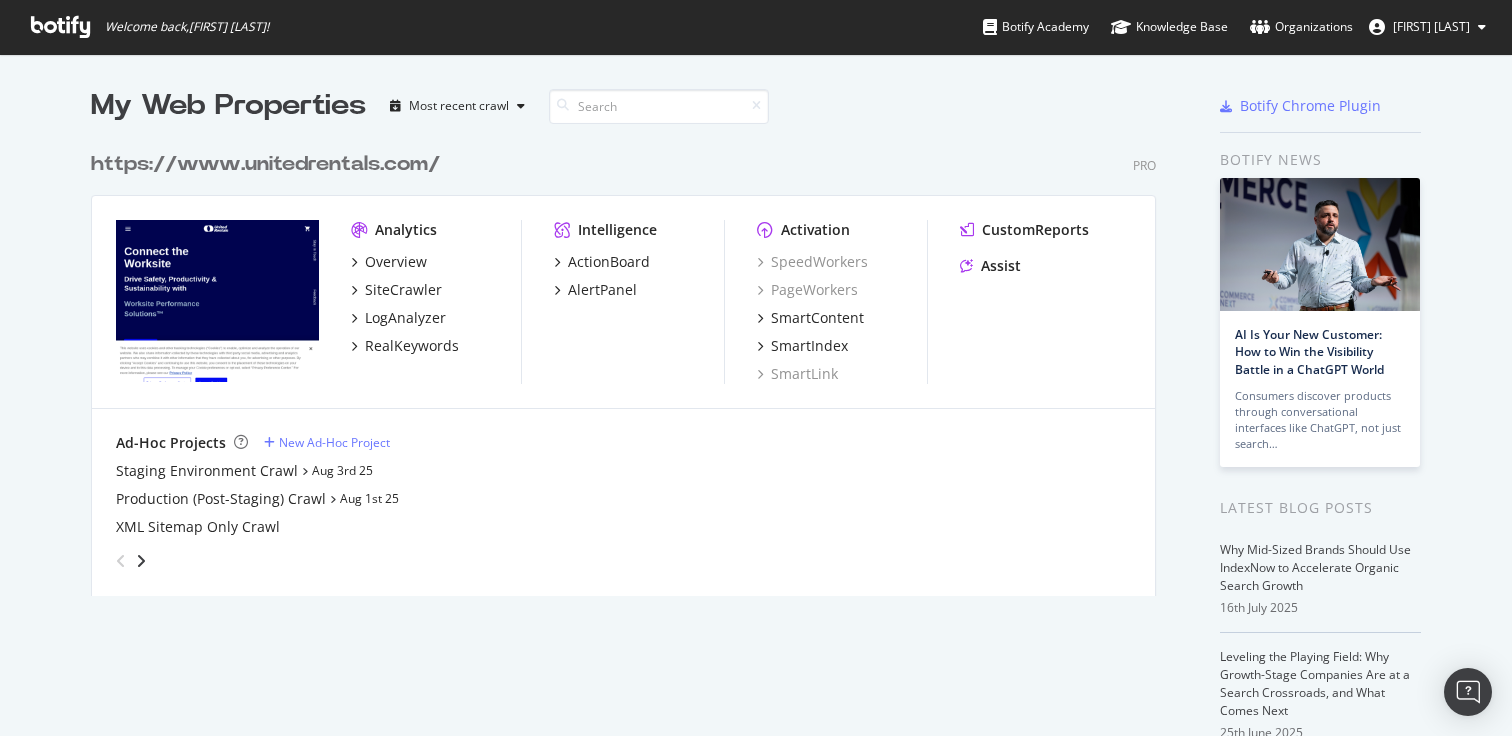 scroll, scrollTop: 0, scrollLeft: 0, axis: both 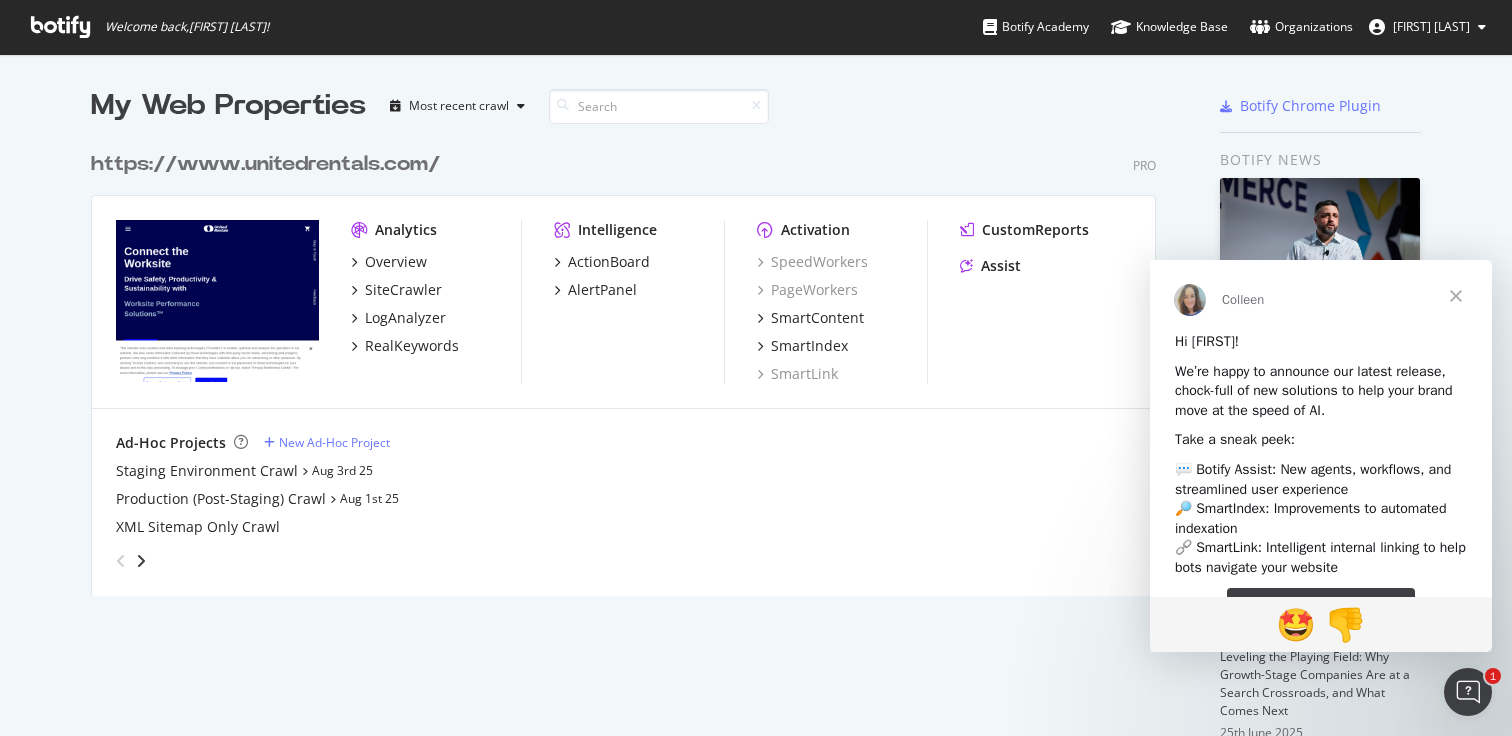 click at bounding box center (1456, 296) 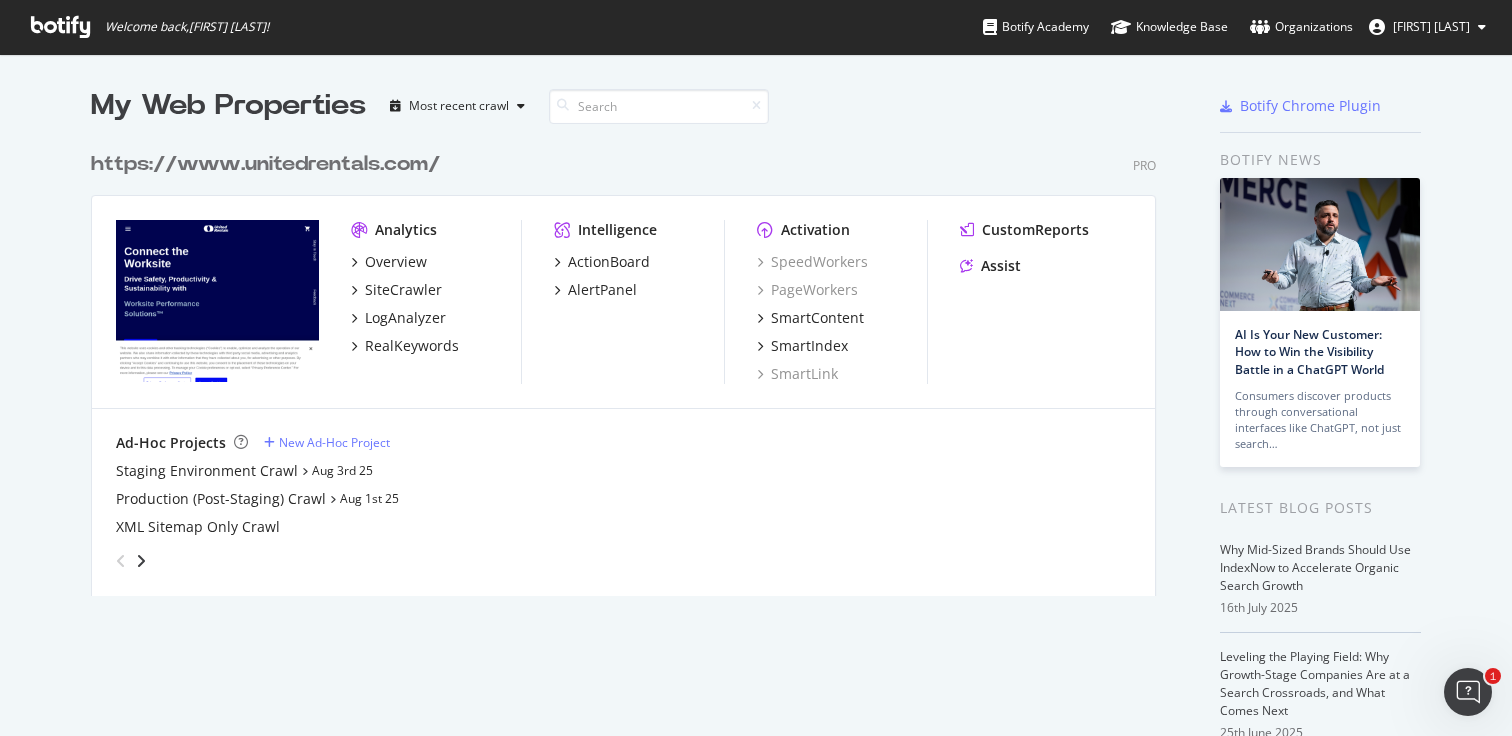 click at bounding box center [60, 27] 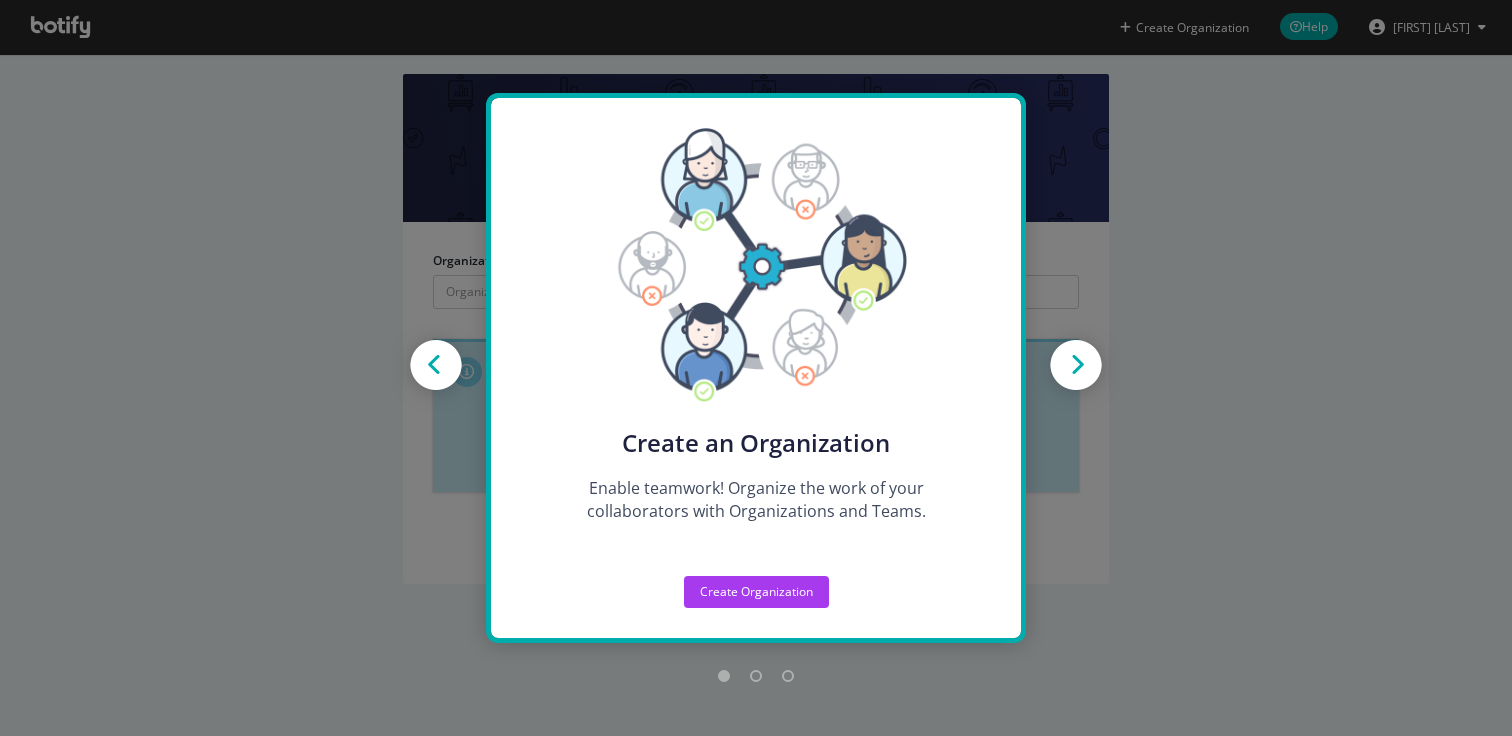 scroll, scrollTop: 0, scrollLeft: 0, axis: both 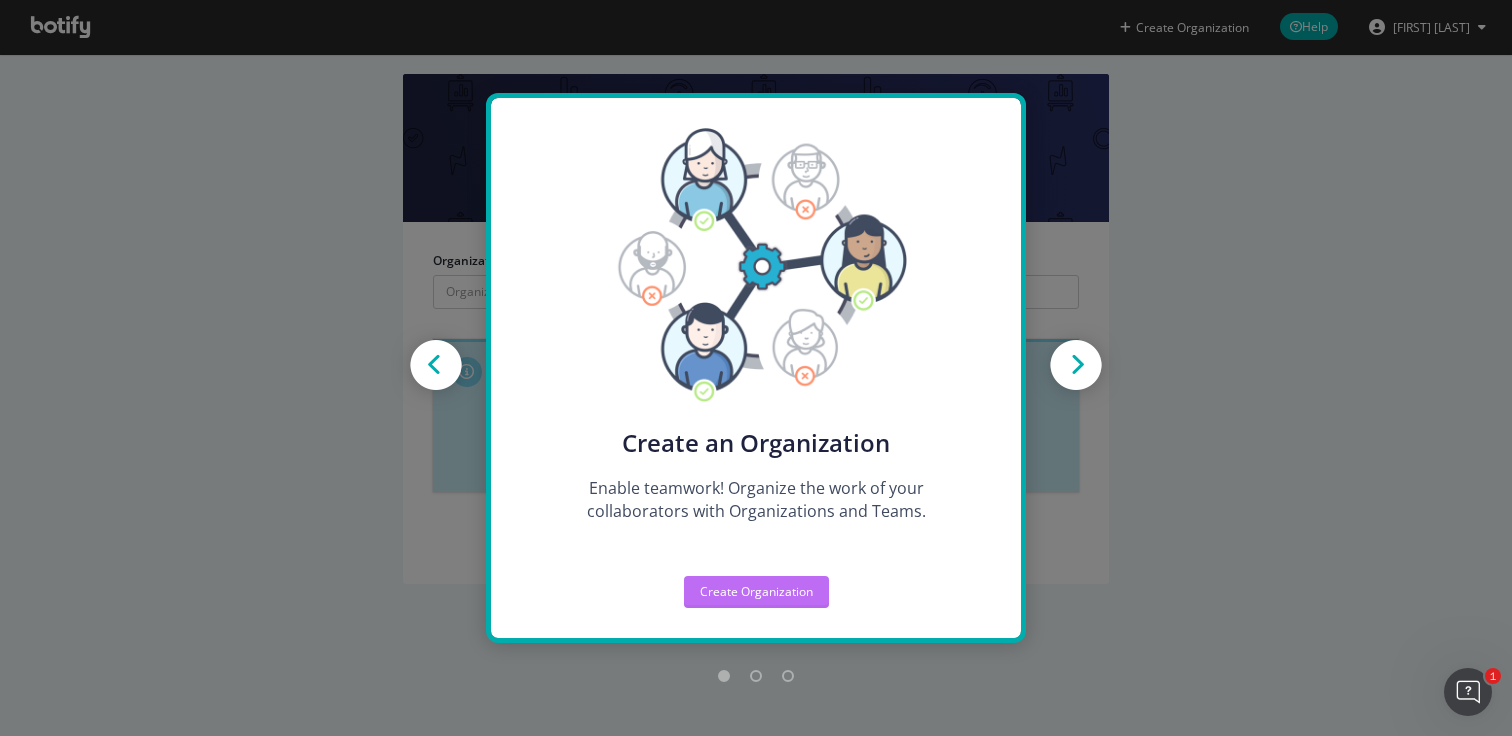 click on "Create Organization" at bounding box center [756, 591] 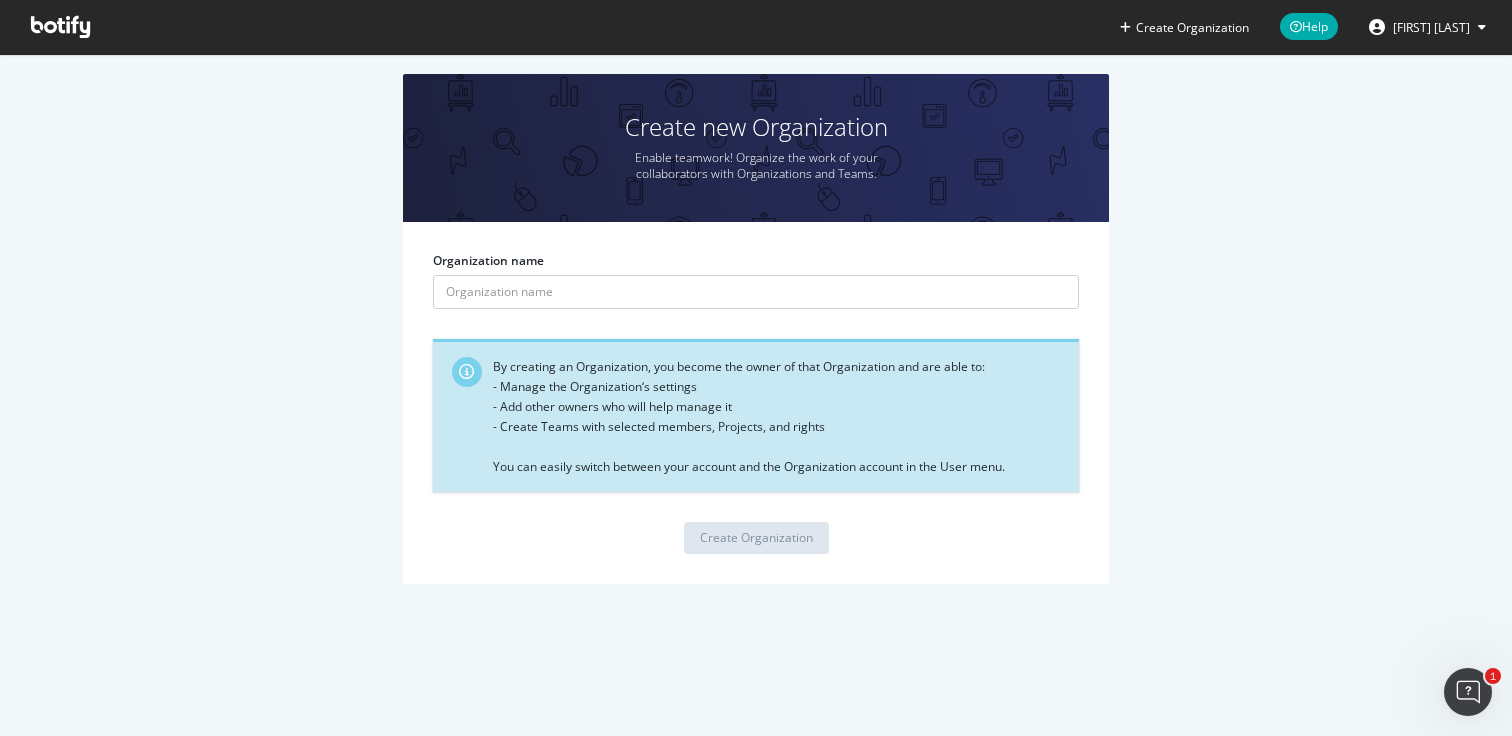 click at bounding box center [60, 27] 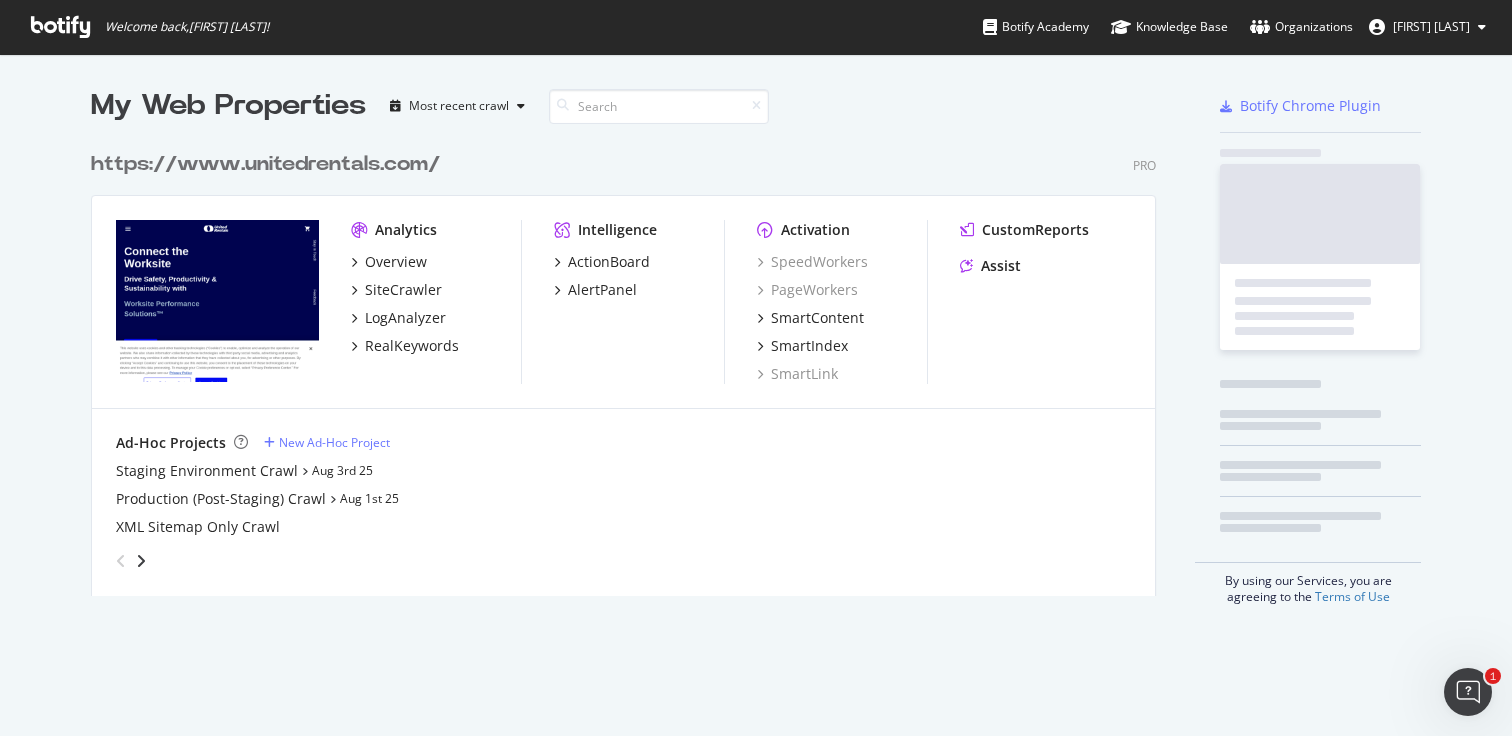 scroll, scrollTop: 1, scrollLeft: 1, axis: both 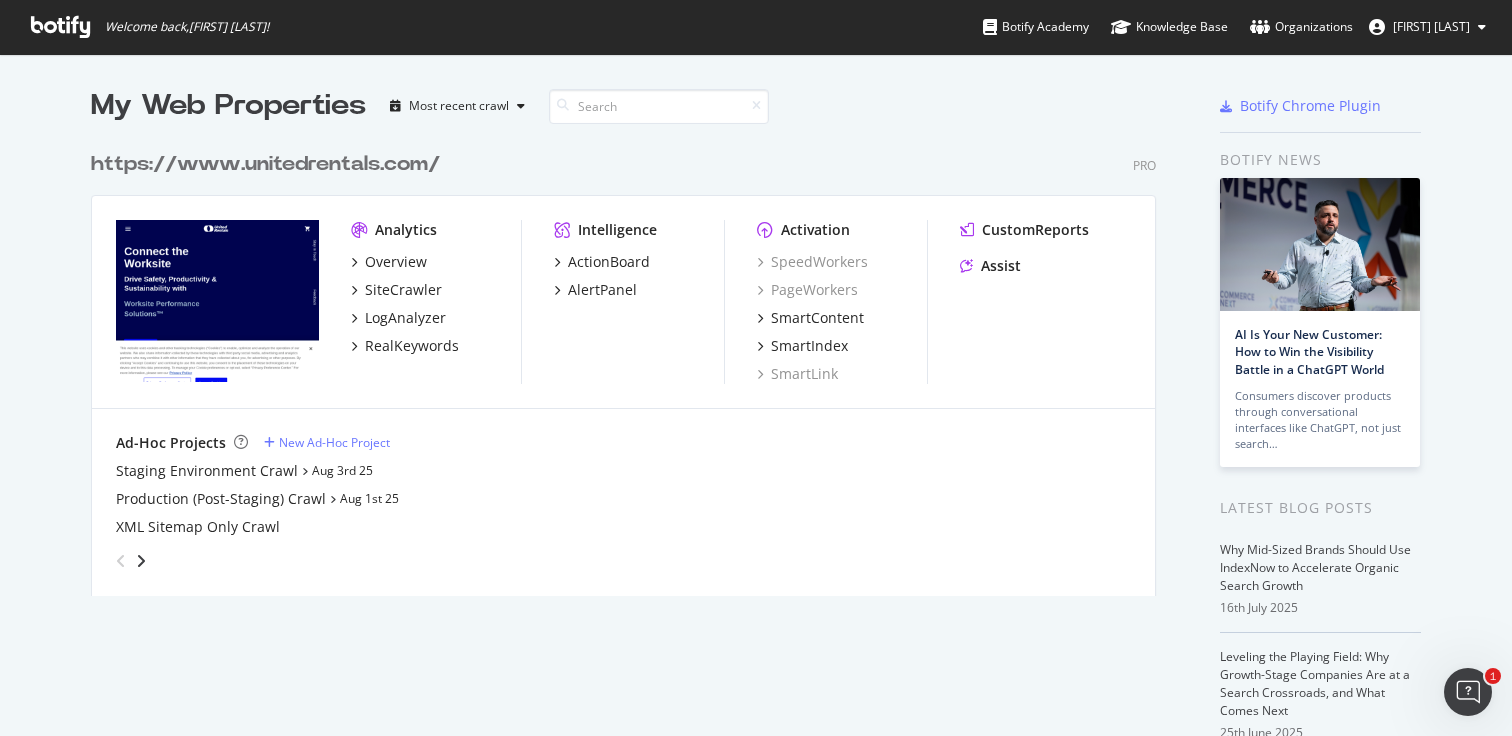 click on "Organizations" at bounding box center [1301, 27] 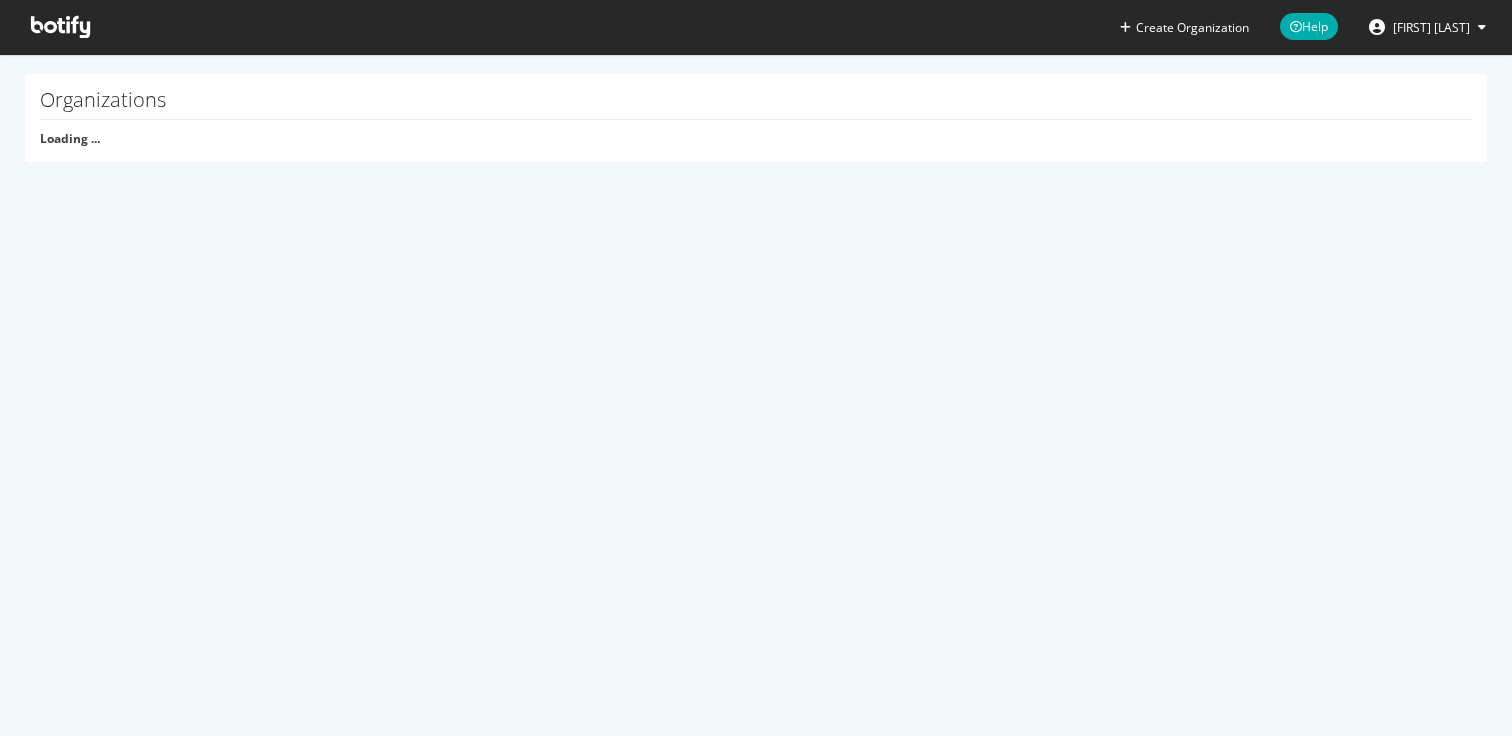 scroll, scrollTop: 0, scrollLeft: 0, axis: both 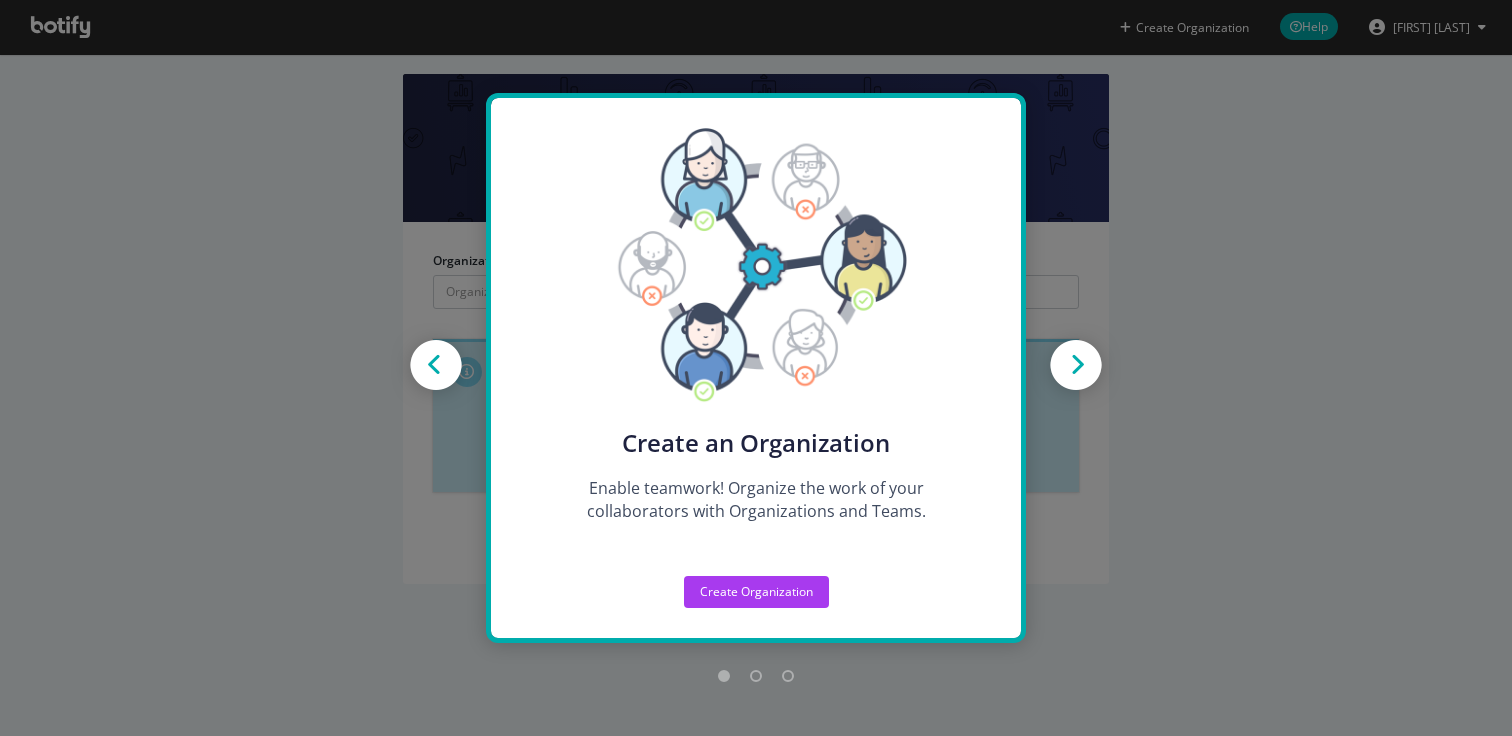click at bounding box center (1076, 367) 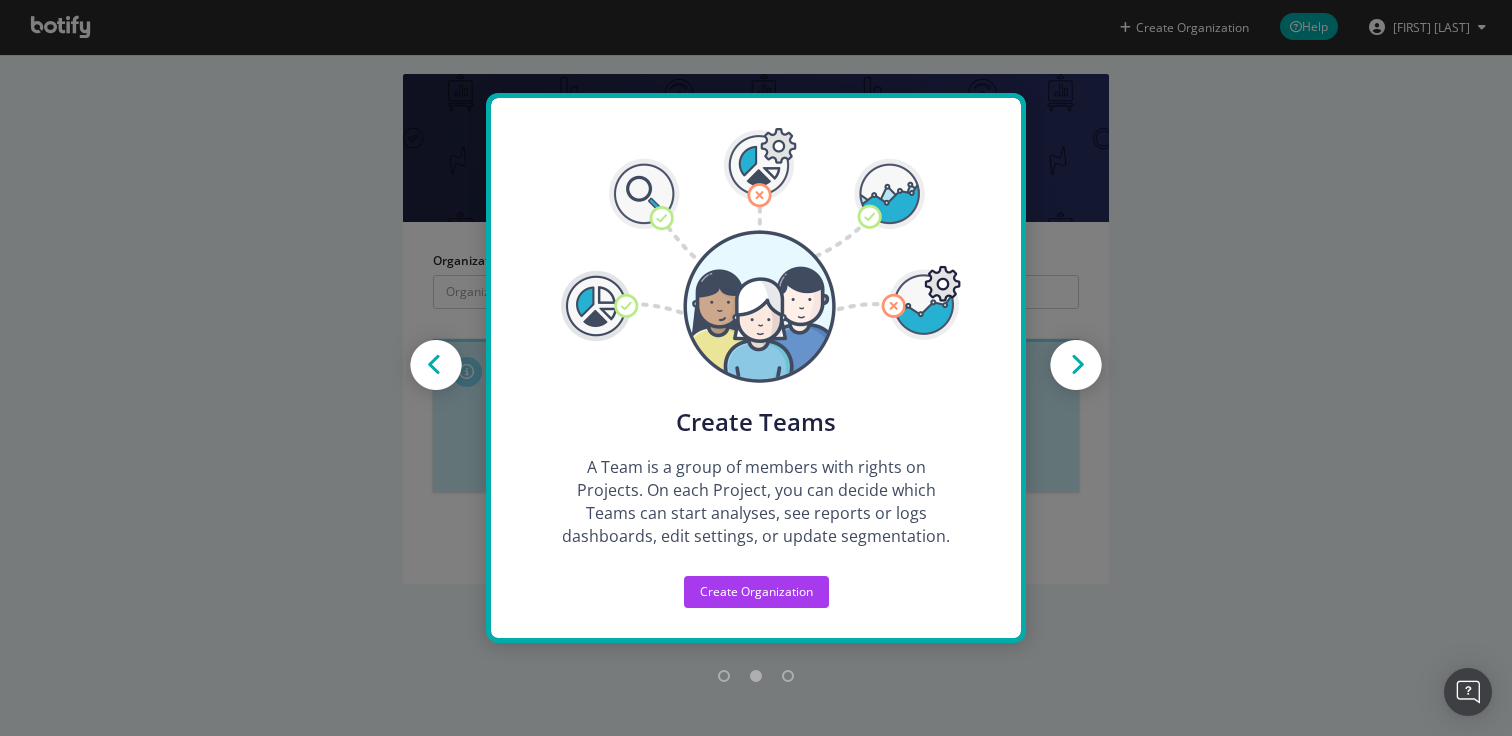 click at bounding box center [1076, 367] 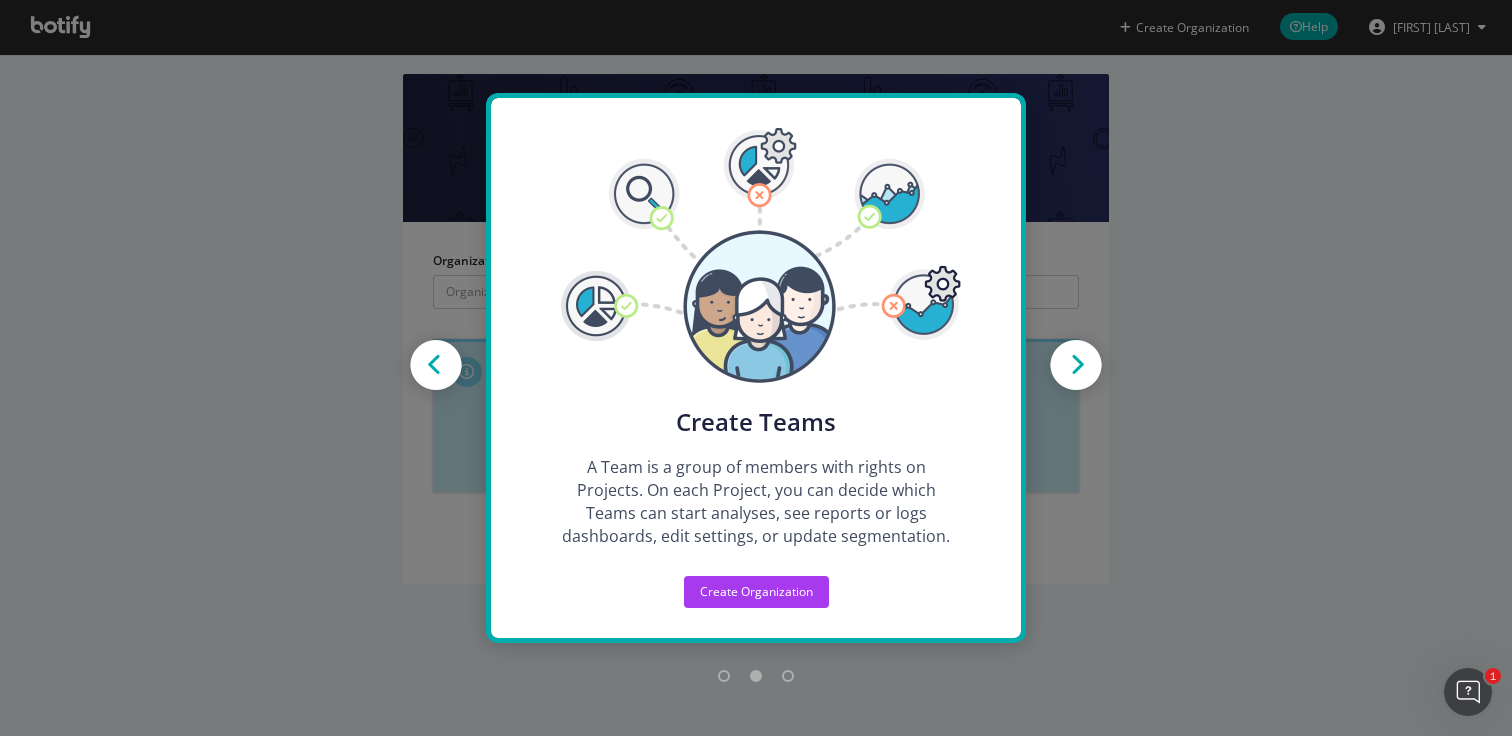 scroll, scrollTop: 0, scrollLeft: 0, axis: both 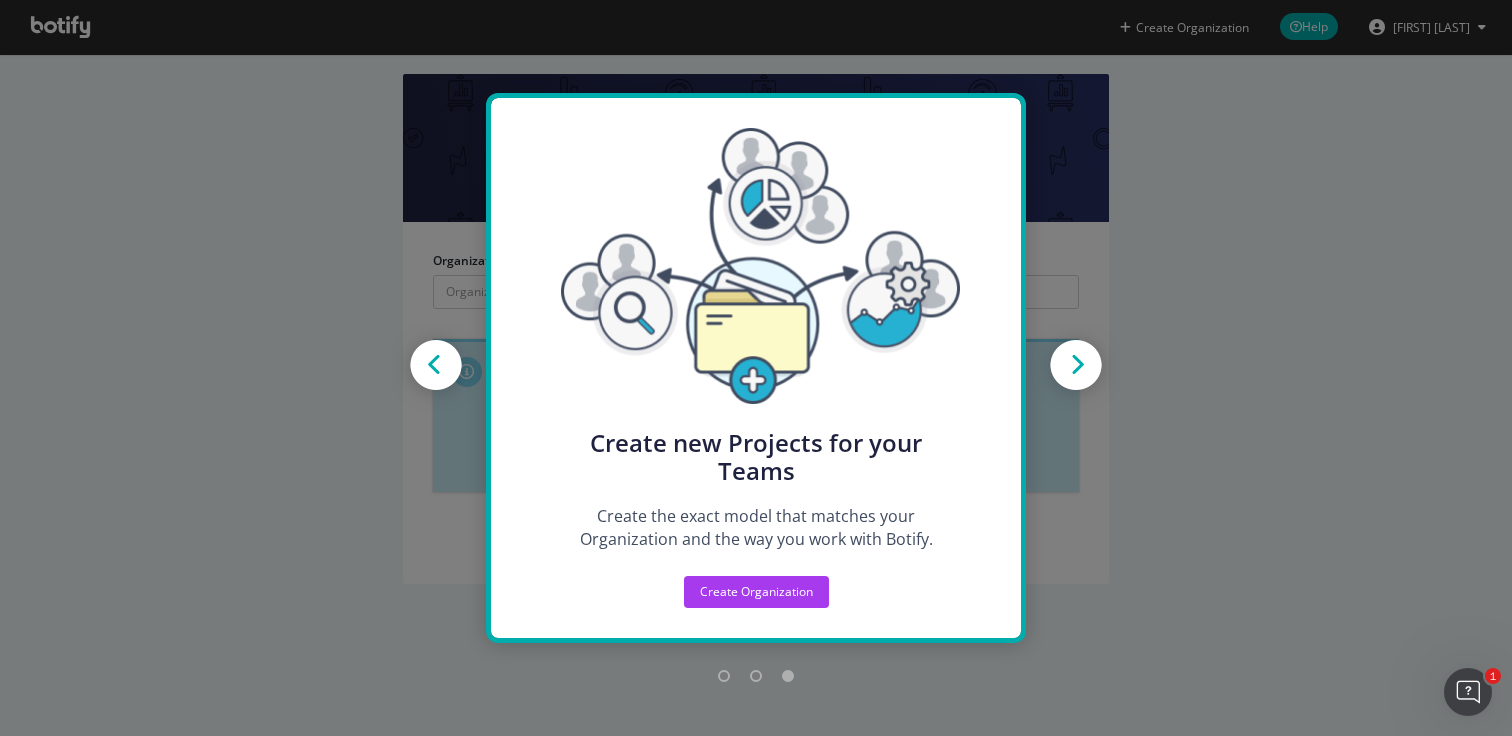 click at bounding box center (1076, 367) 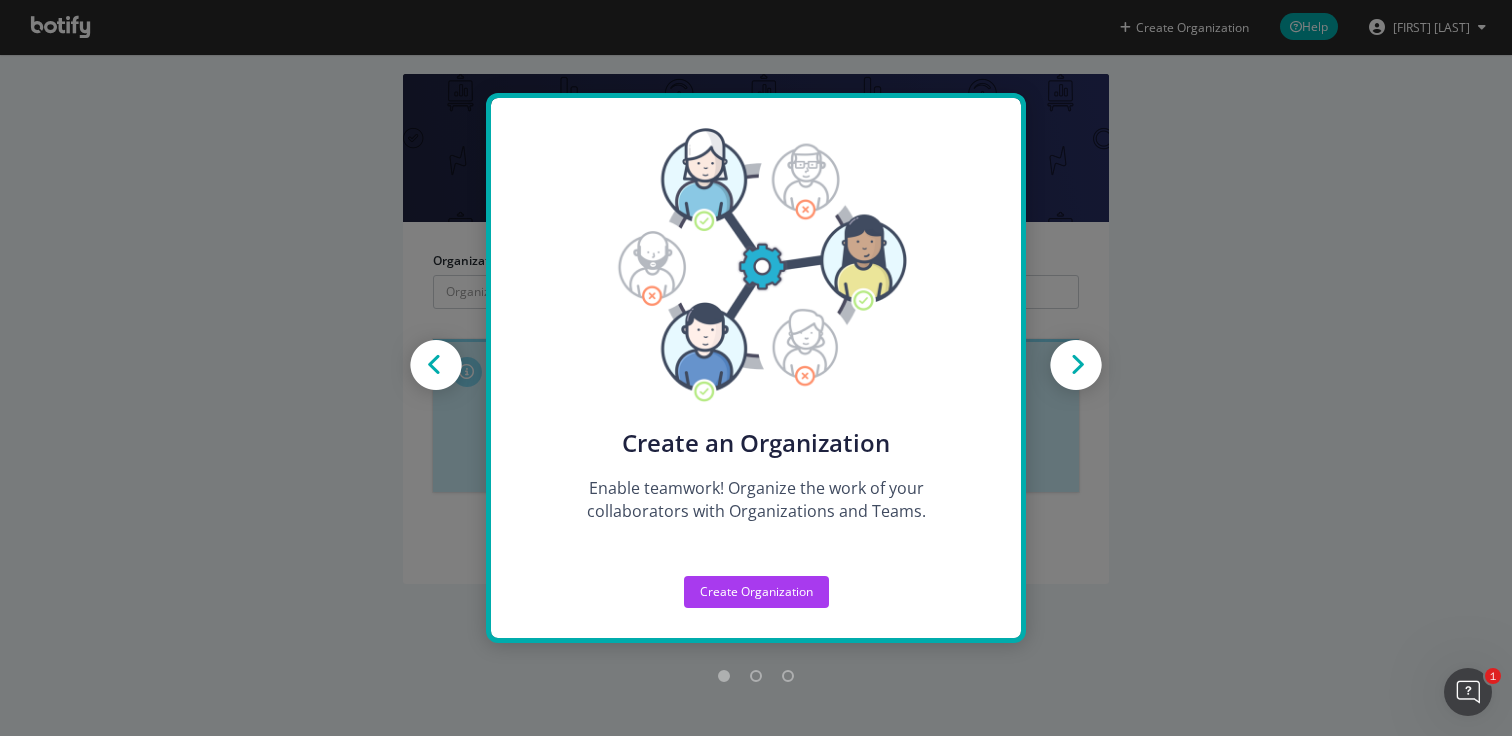 click on "Create new Projects for your Teams Create the exact model that matches your Organization and the way you work with Botify. Create an Organization Enable teamwork! Organize the work of your collaborators with Organizations and Teams. Create Teams A Team is a group of members with rights on Projects. On each Project, you can decide which Teams can start analyses, see reports or logs dashboards, edit settings, or update segmentation. Create new Projects for your Teams Create the exact model that matches your Organization and the way you work with Botify. Create an Organization Enable teamwork! Organize the work of your collaborators with Organizations and Teams. Create Teams A Team is a group of members with rights on Projects. On each Project, you can decide which Teams can start analyses, see reports or logs dashboards, edit settings, or update segmentation. Create new Projects for your Teams Create the exact model that matches your Organization and the way you work with Botify. Create Organization" at bounding box center (756, 368) 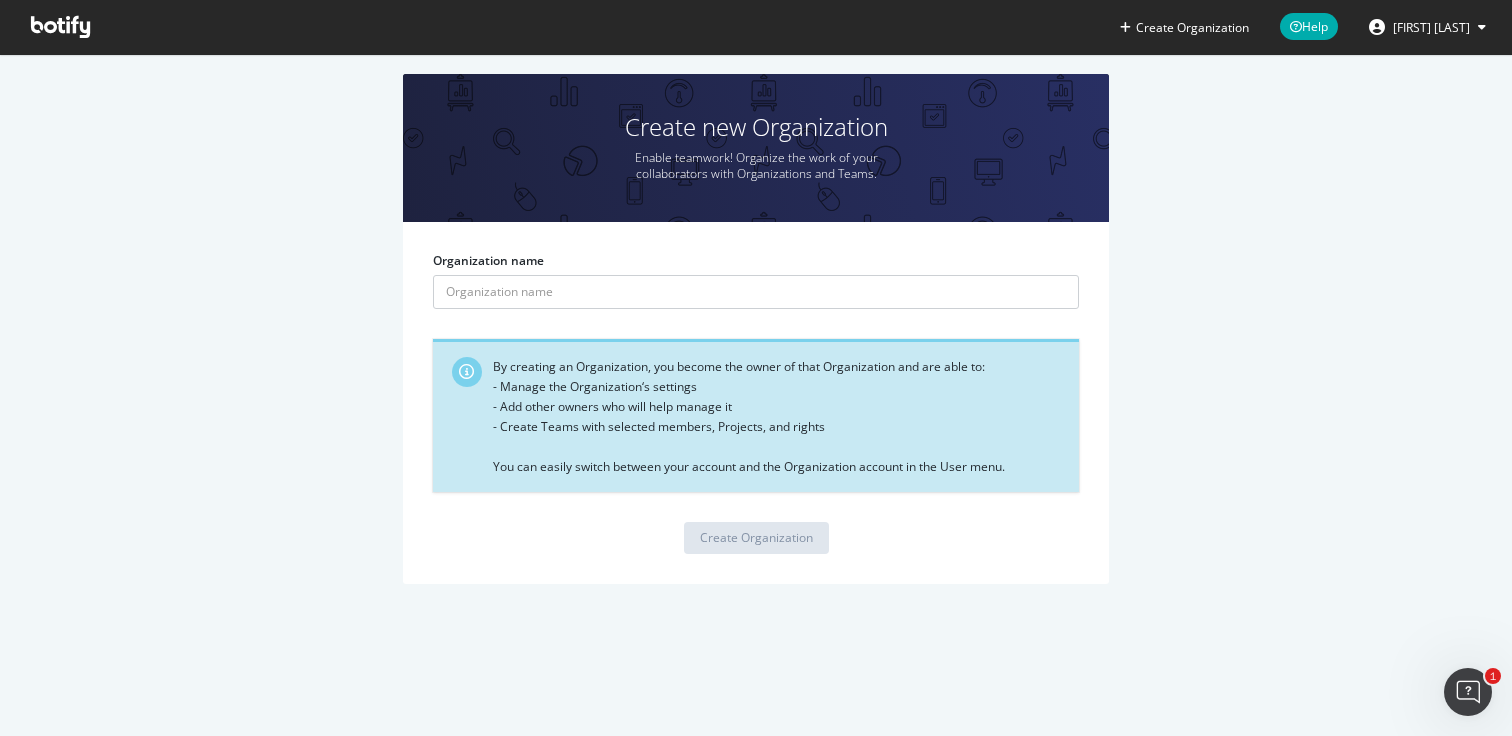click at bounding box center (60, 27) 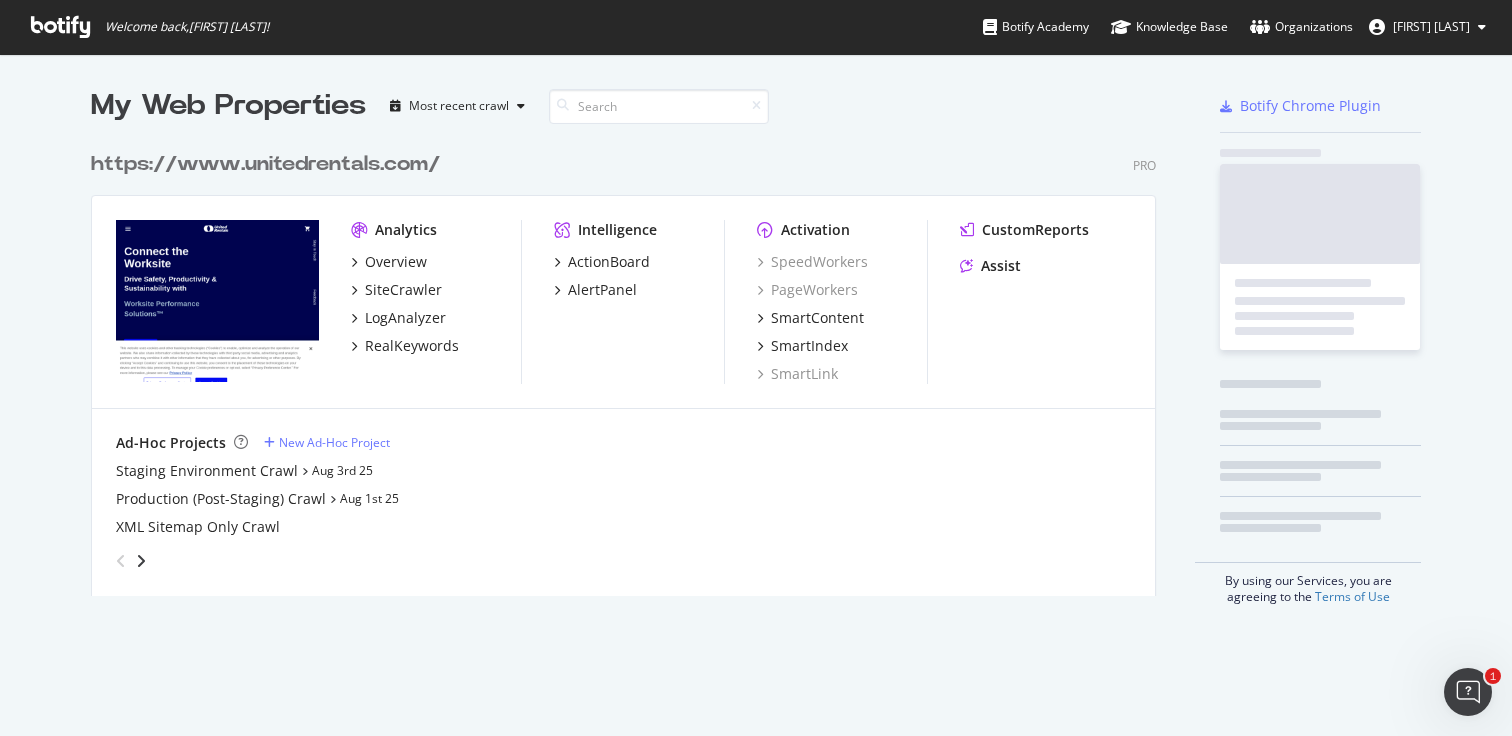 scroll, scrollTop: 1, scrollLeft: 1, axis: both 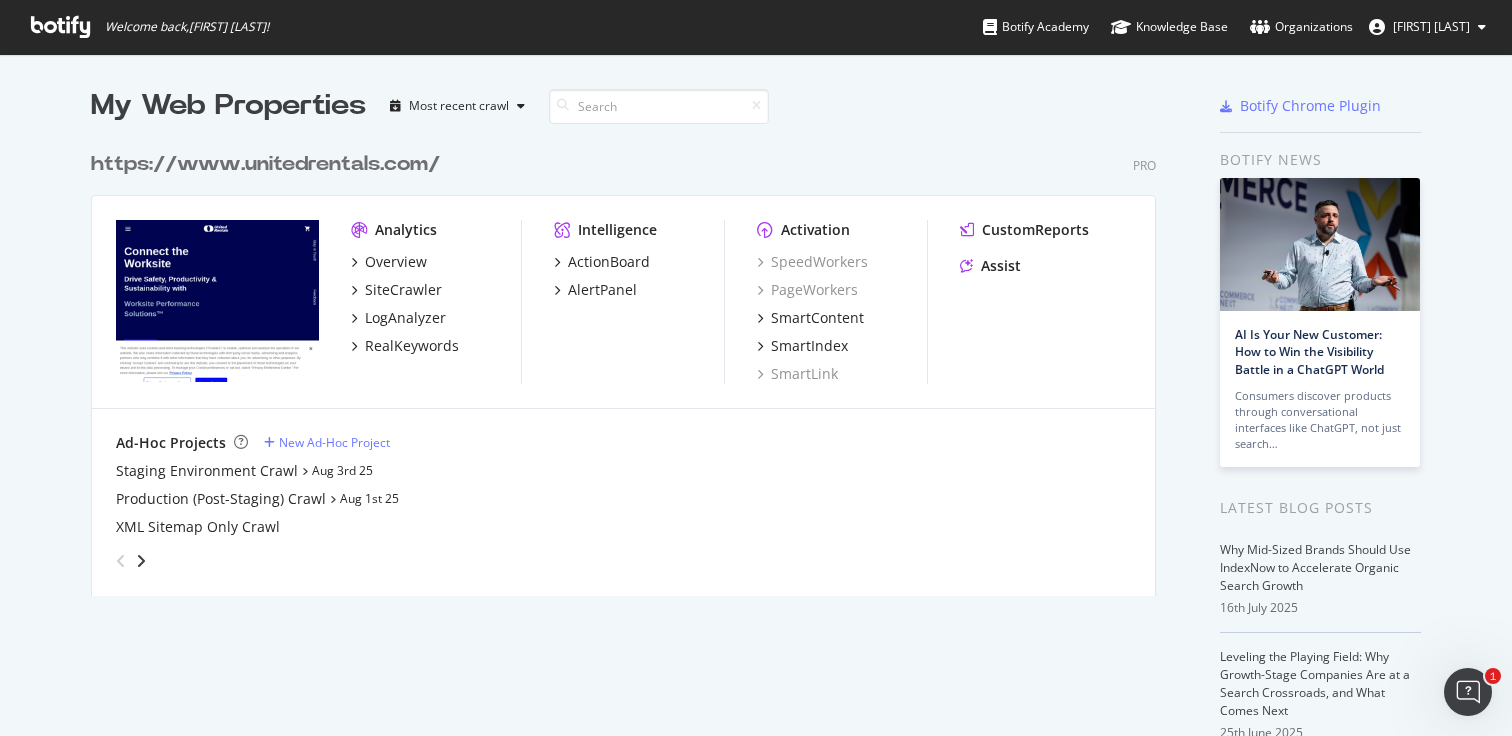 click on "https://www.unitedrentals.com/" at bounding box center (265, 164) 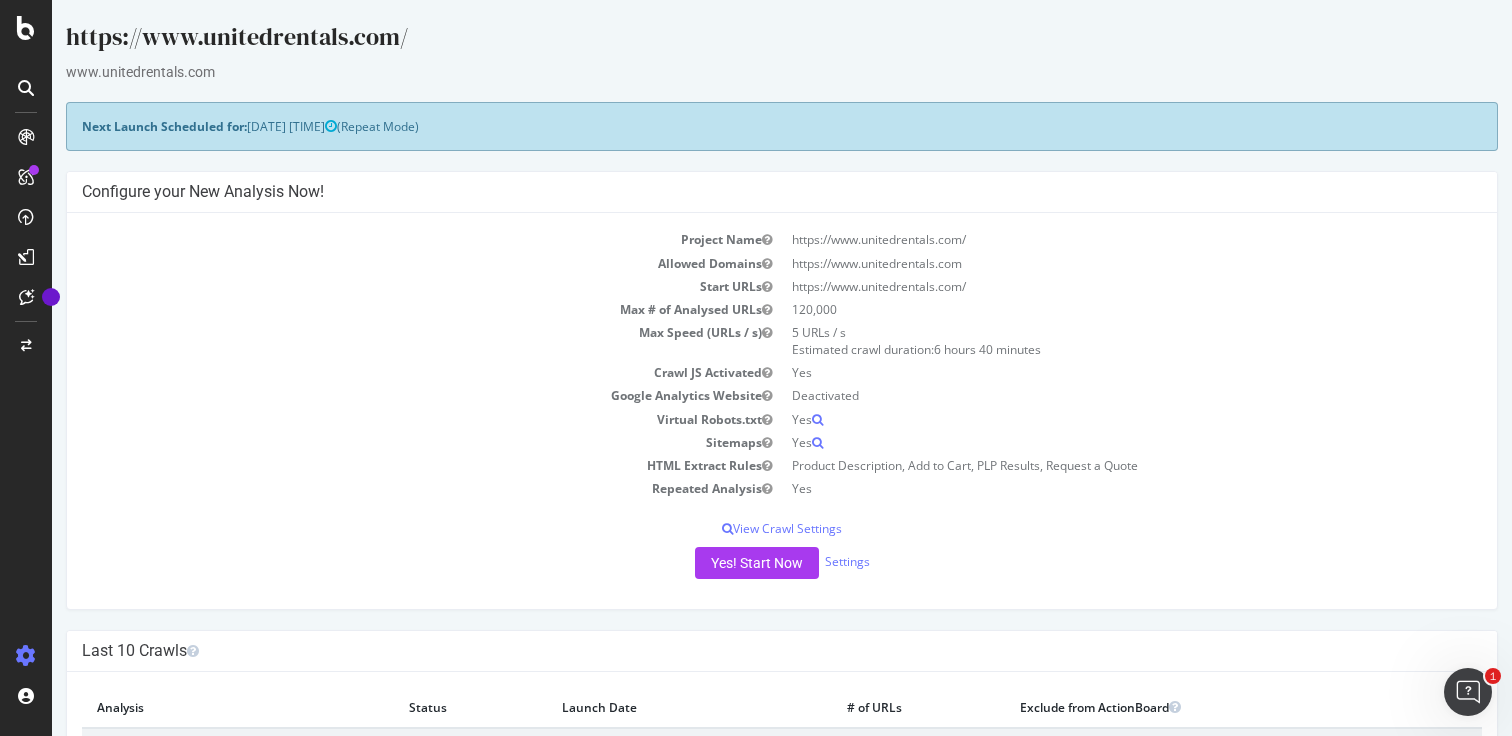 scroll, scrollTop: 0, scrollLeft: 0, axis: both 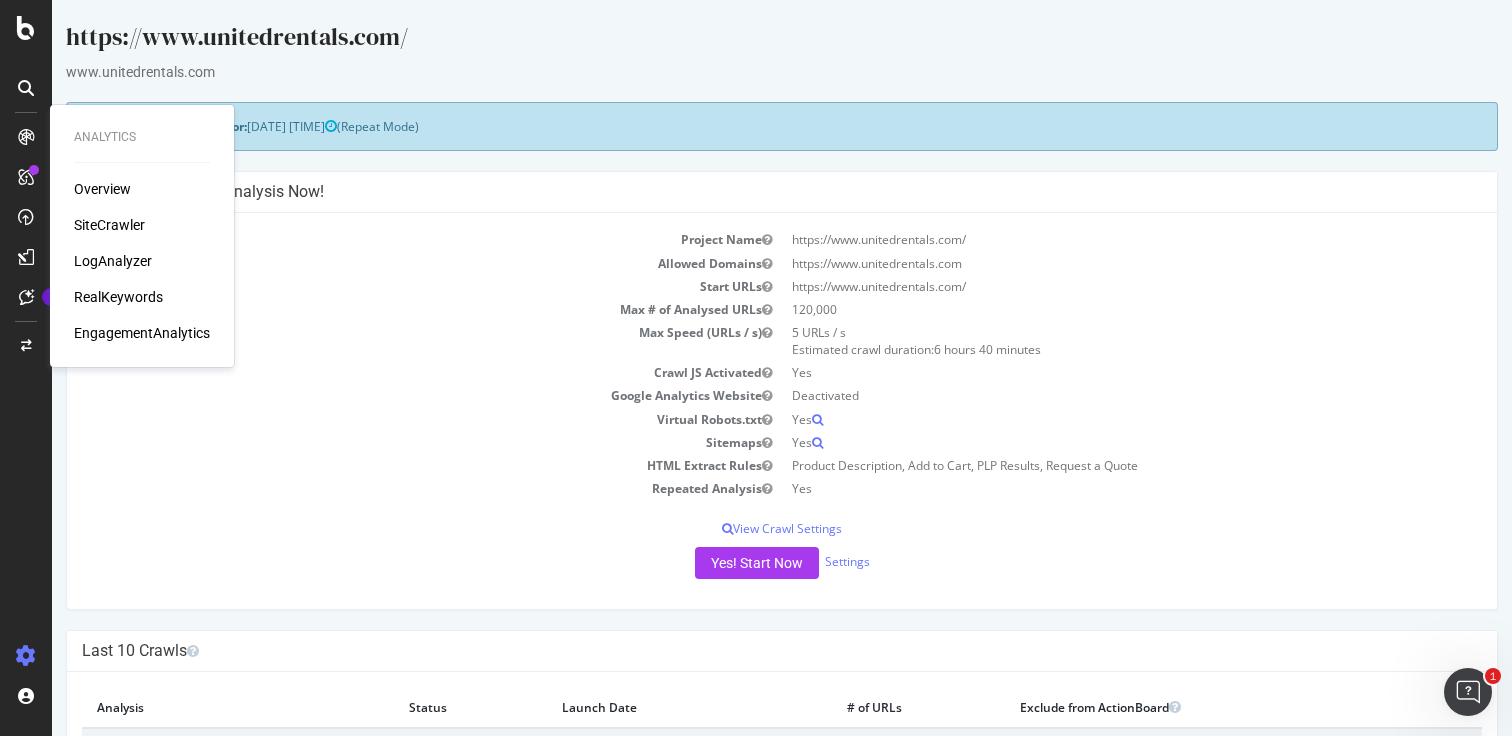 click on "Overview" at bounding box center [102, 189] 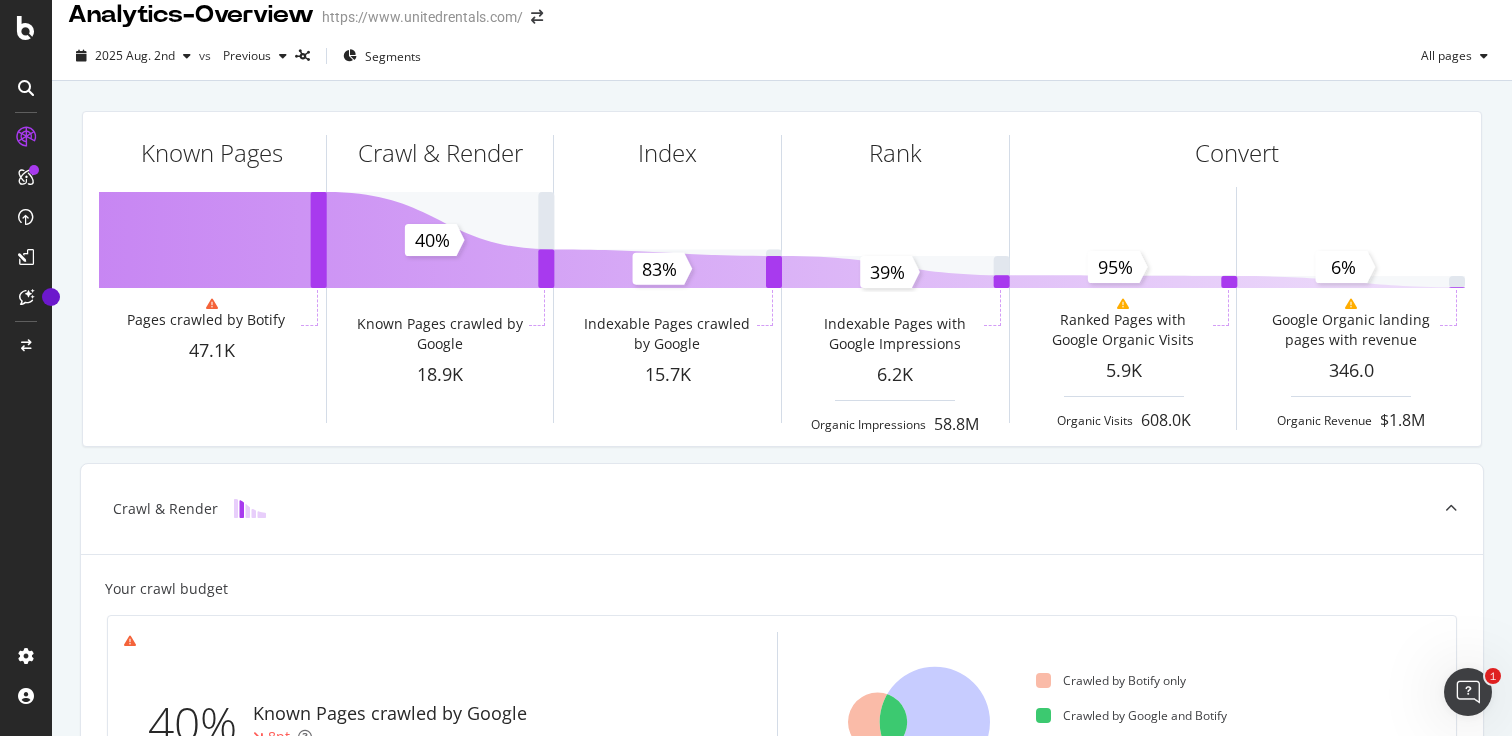 scroll, scrollTop: 19, scrollLeft: 0, axis: vertical 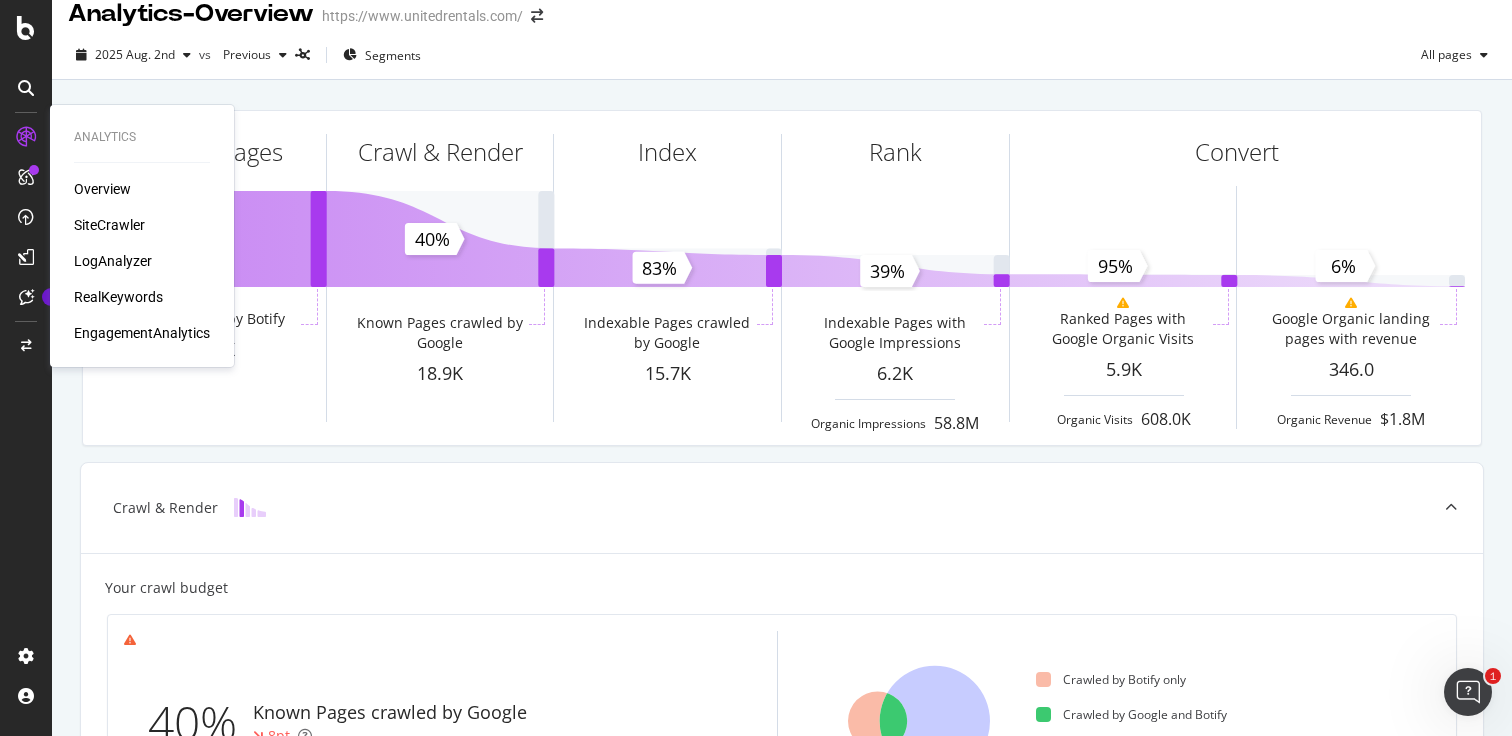 click on "RealKeywords" at bounding box center (118, 297) 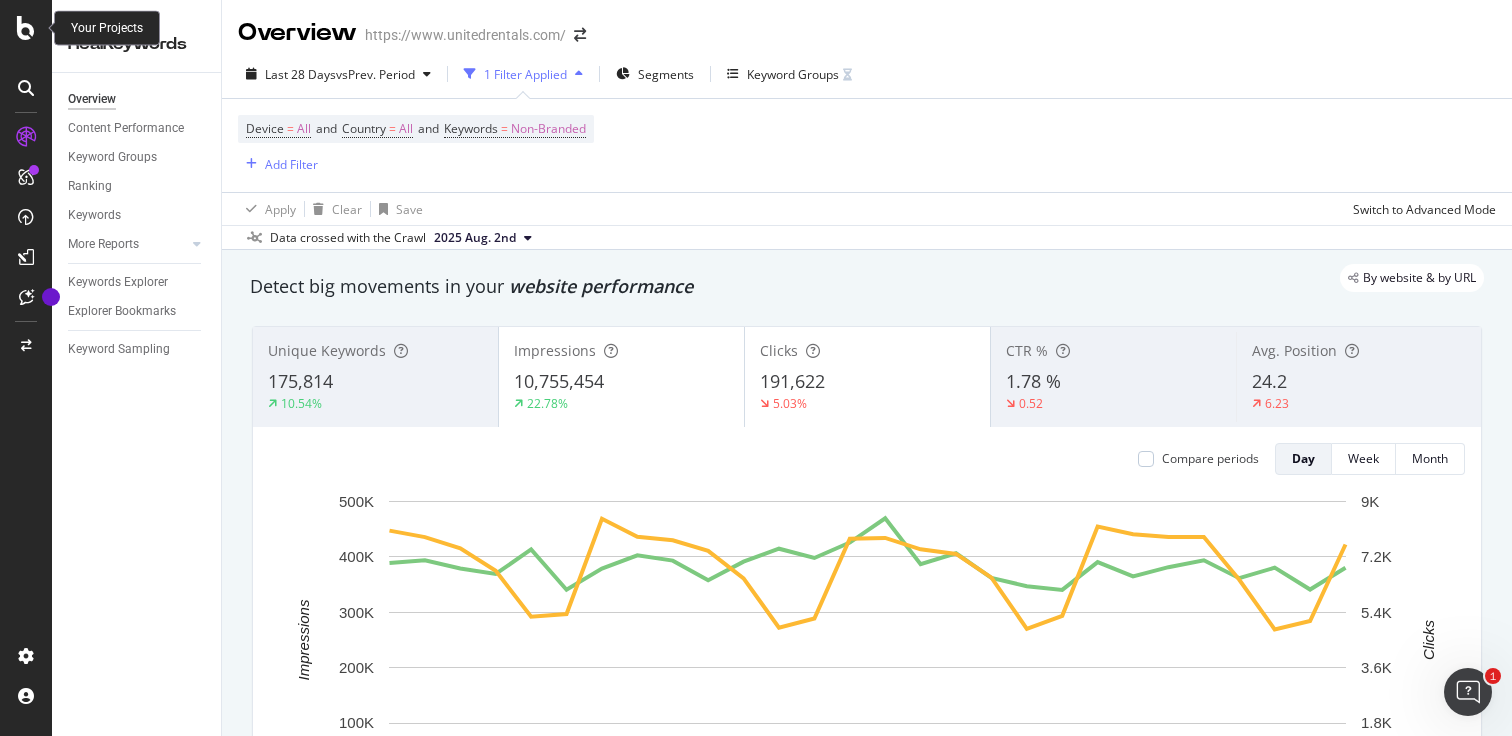 click at bounding box center [26, 28] 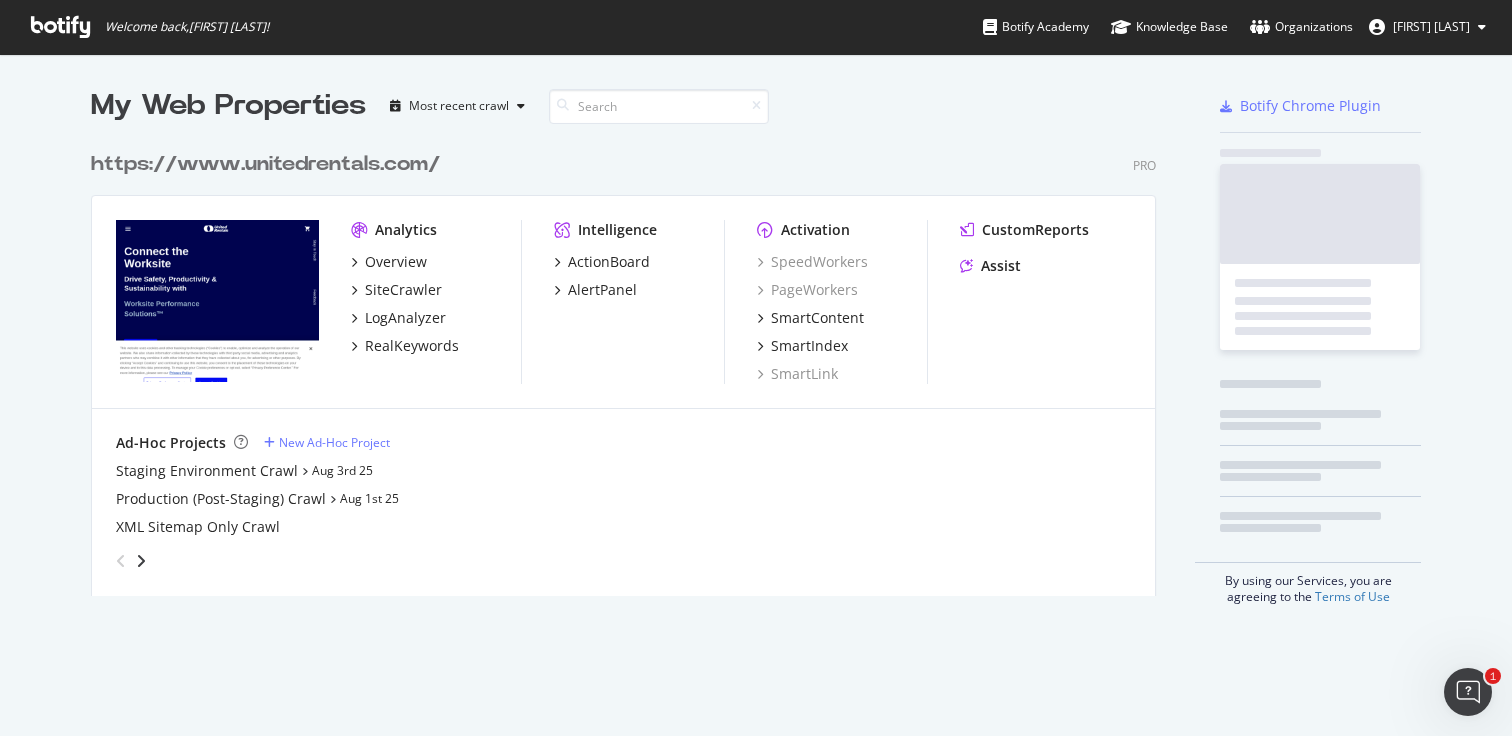 scroll, scrollTop: 1, scrollLeft: 1, axis: both 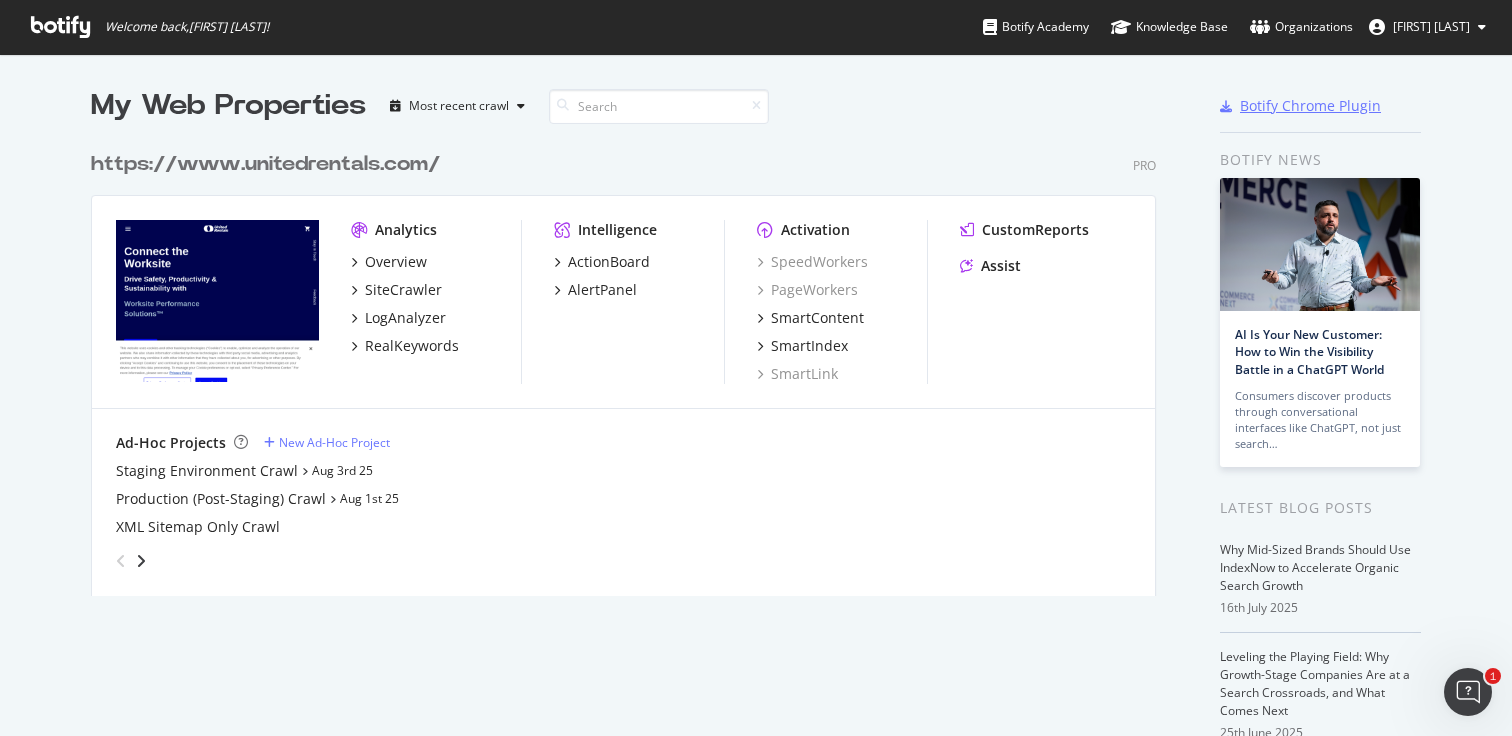 click on "Botify Chrome Plugin" at bounding box center (1310, 106) 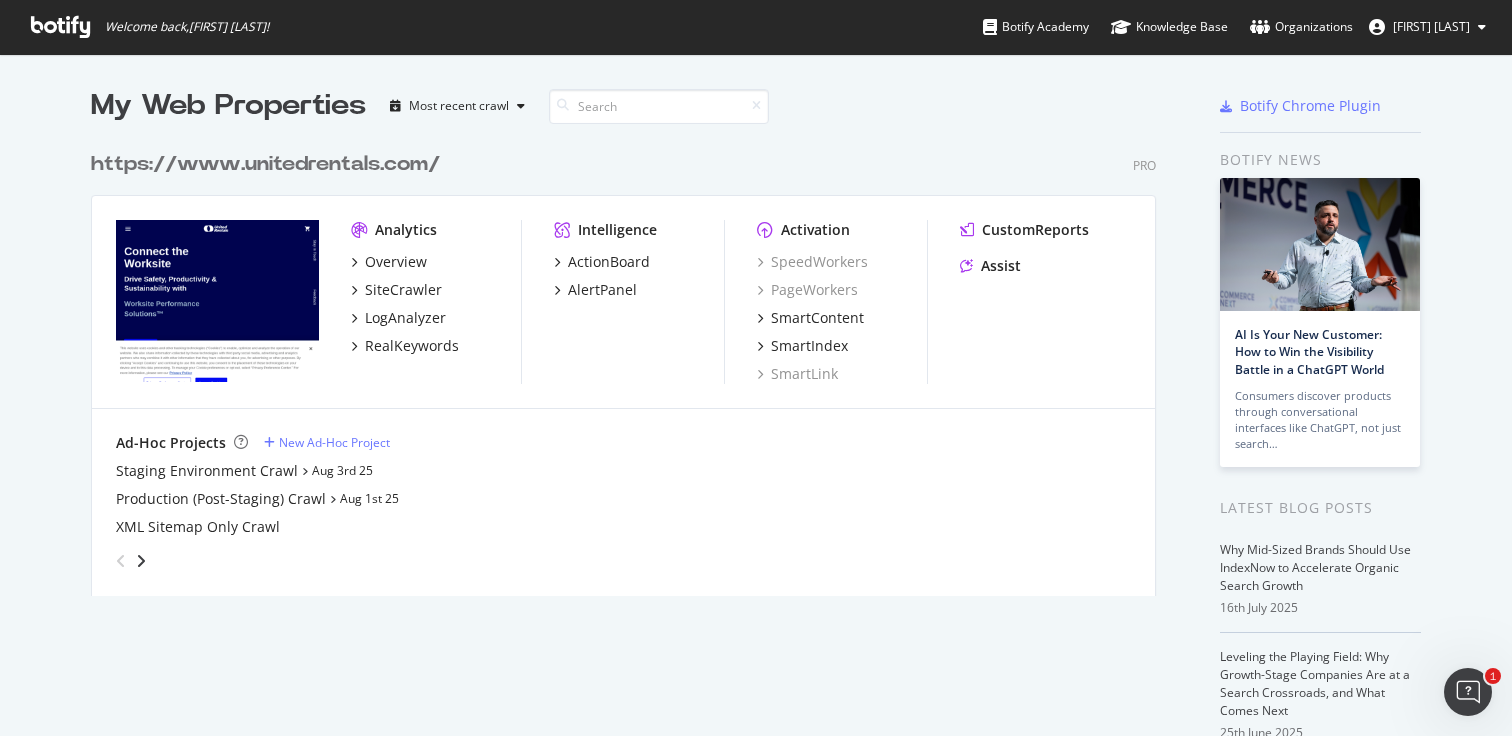 click on "https://www.unitedrentals.com/" at bounding box center [265, 164] 